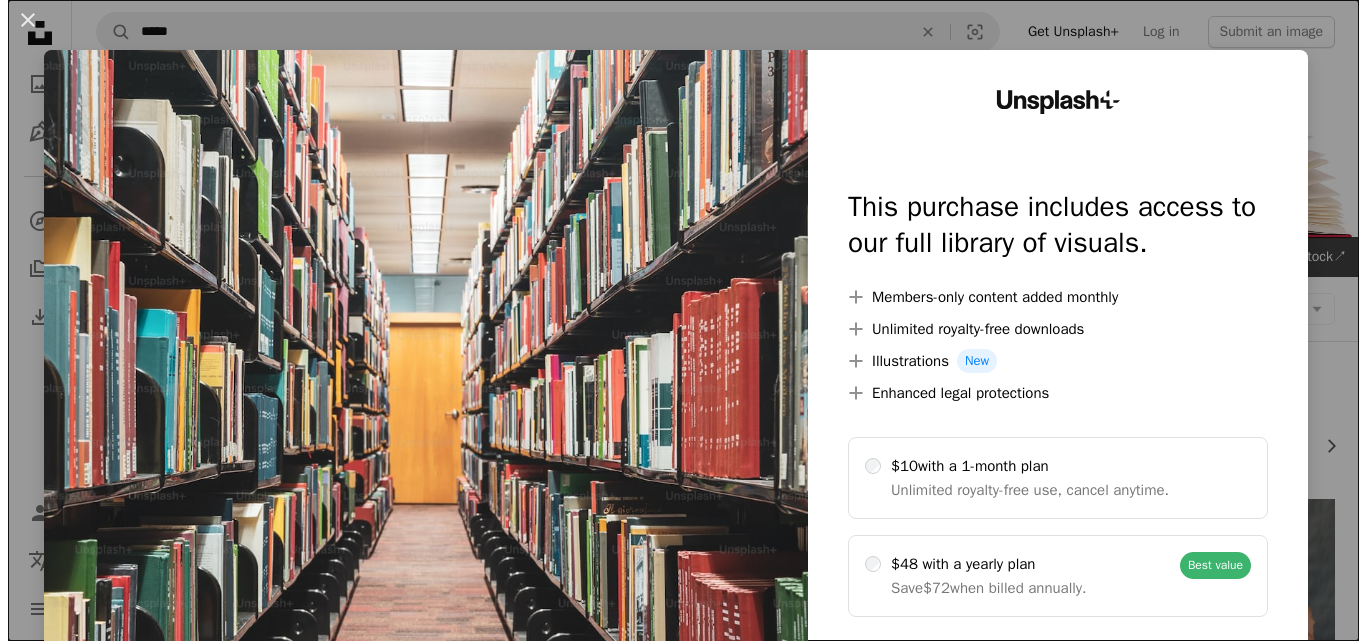 scroll, scrollTop: 1600, scrollLeft: 0, axis: vertical 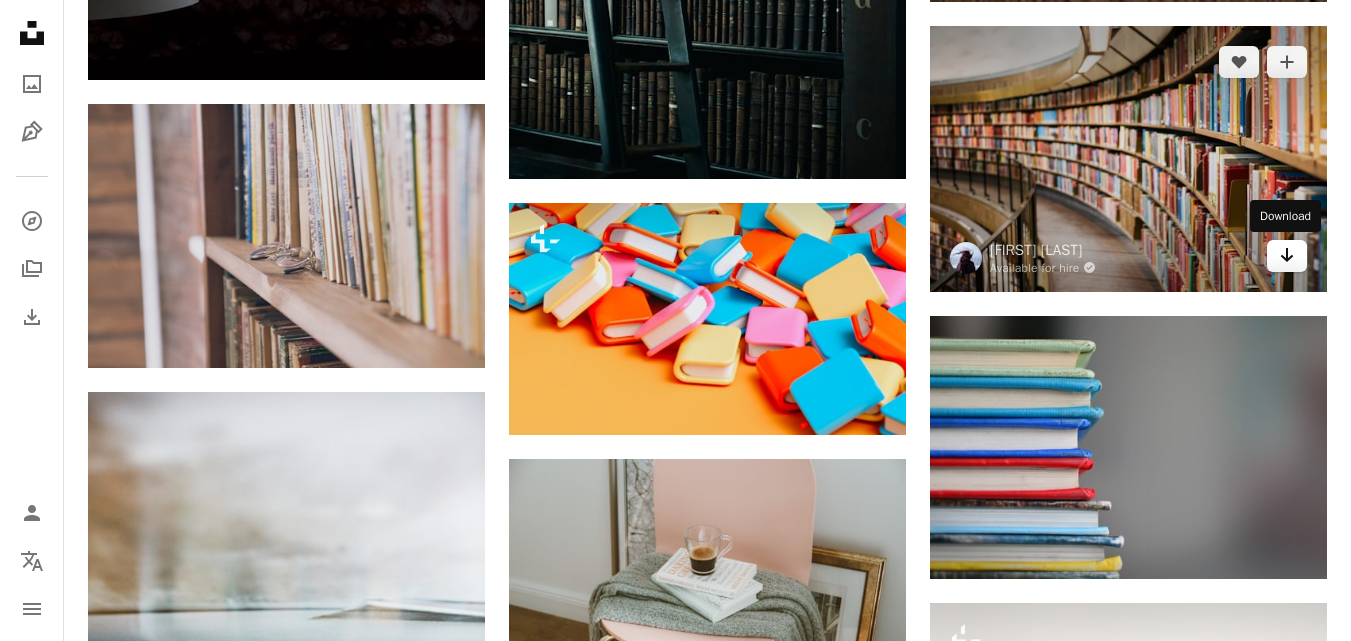 click 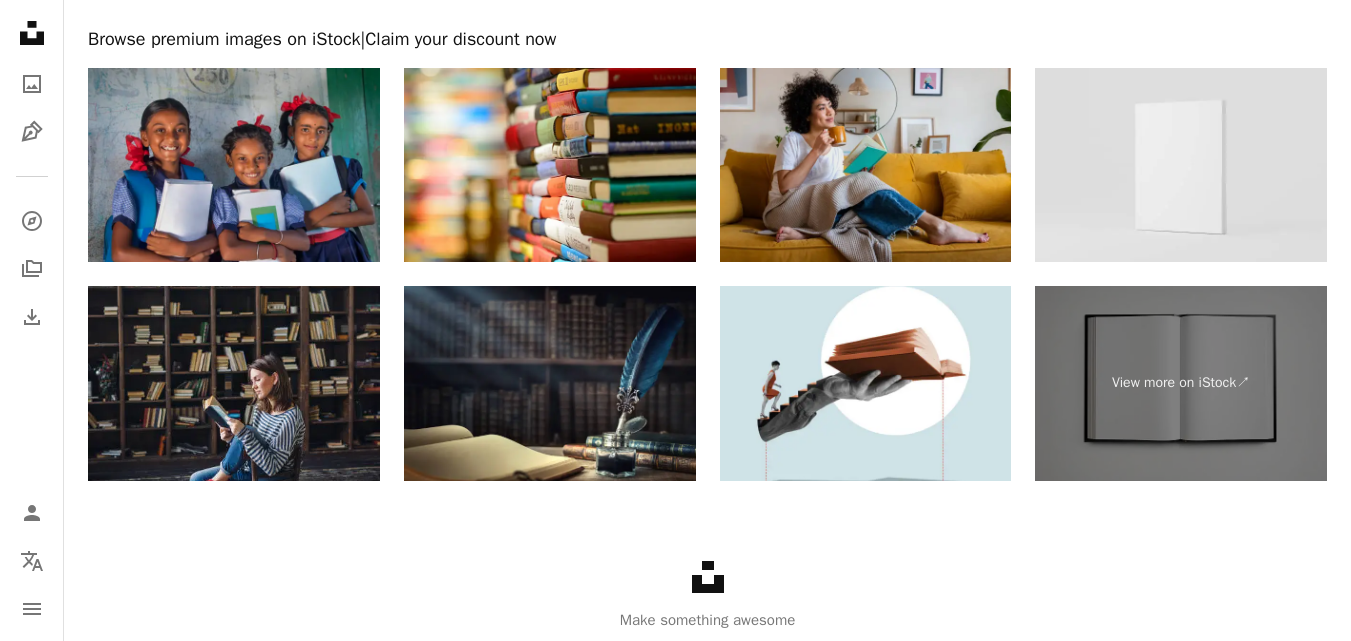 scroll, scrollTop: 4392, scrollLeft: 0, axis: vertical 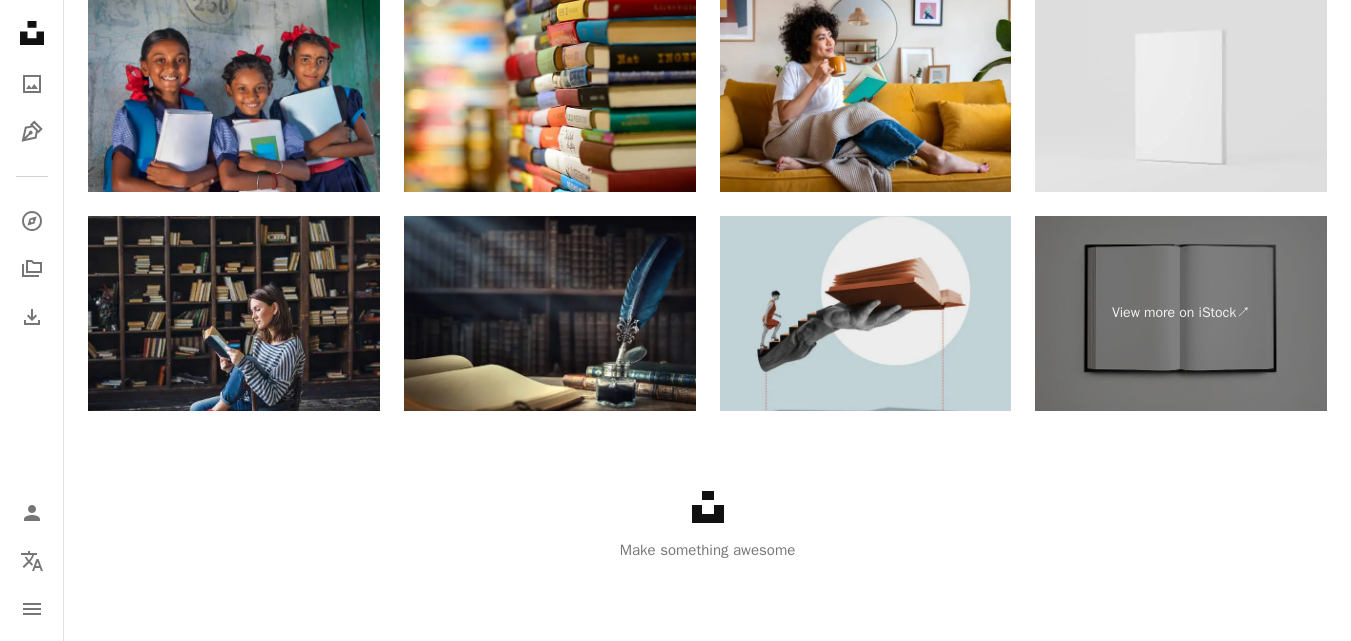 click at bounding box center (866, 313) 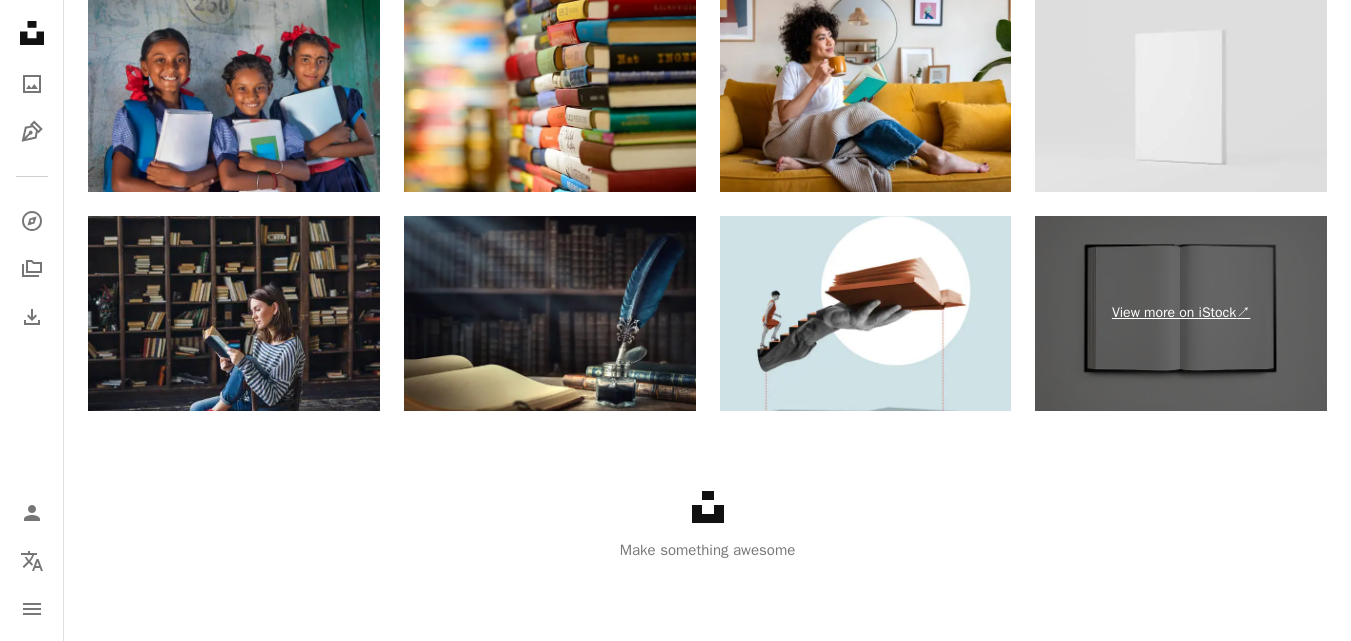 click on "View more on iStock  ↗" at bounding box center (1181, 313) 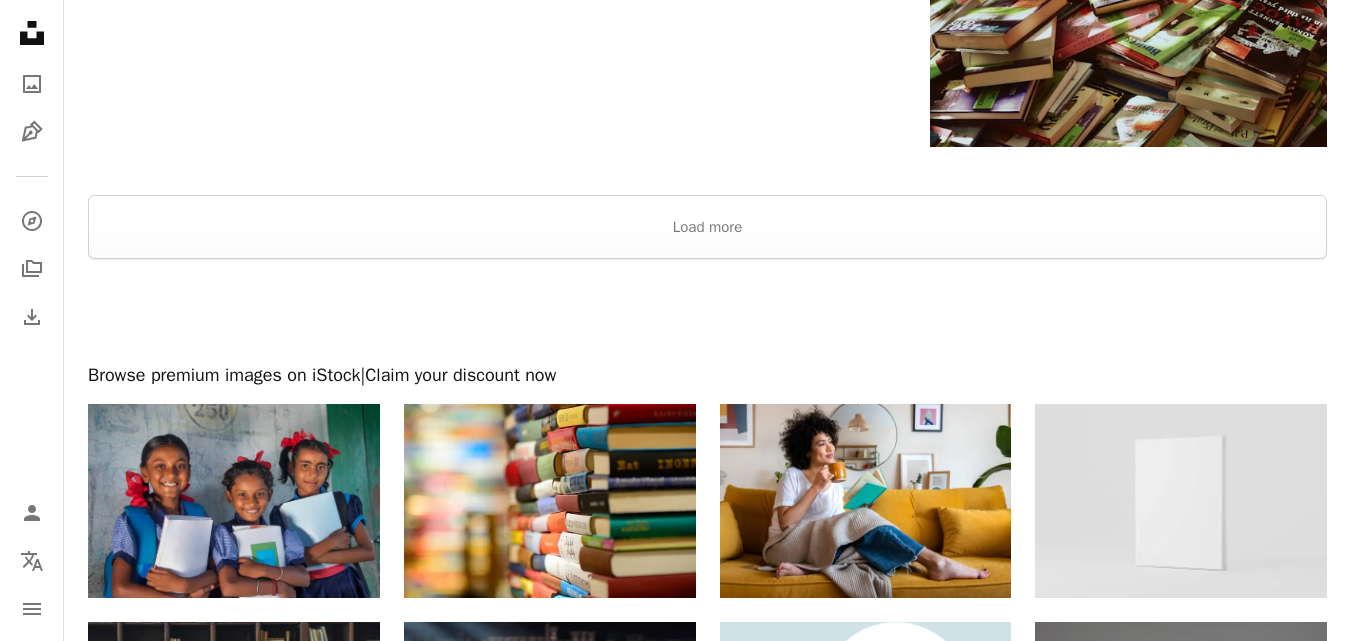 scroll, scrollTop: 3992, scrollLeft: 0, axis: vertical 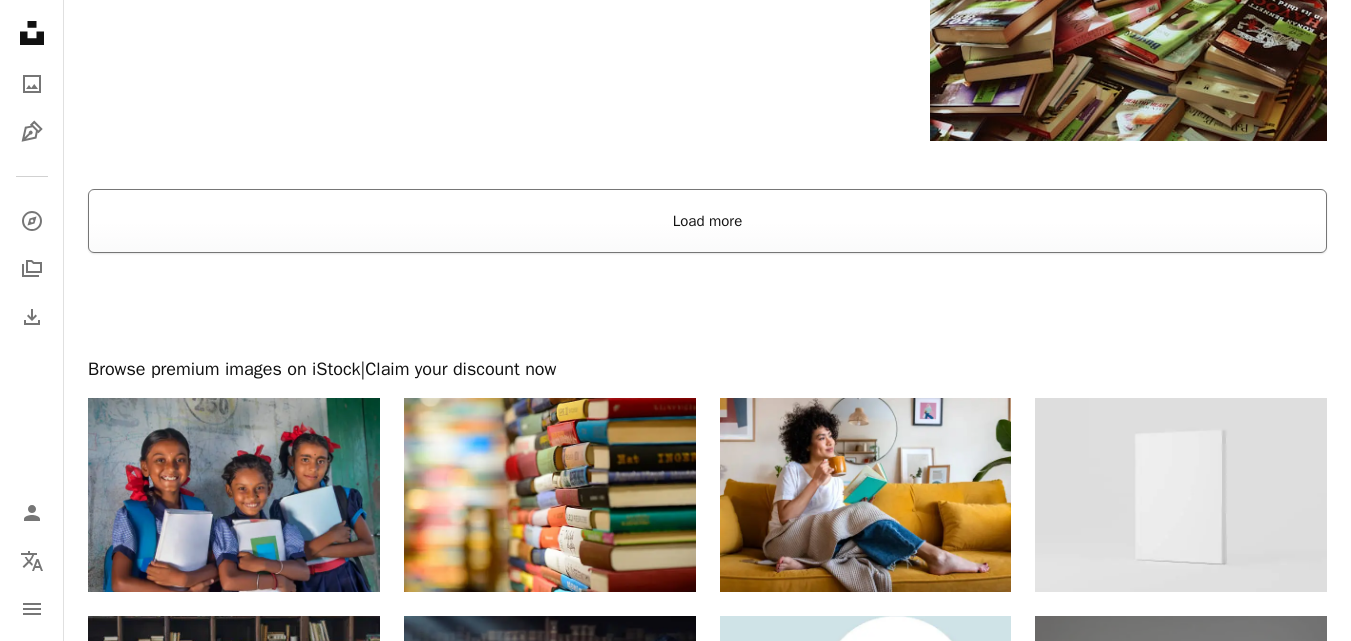click on "Load more" at bounding box center [707, 221] 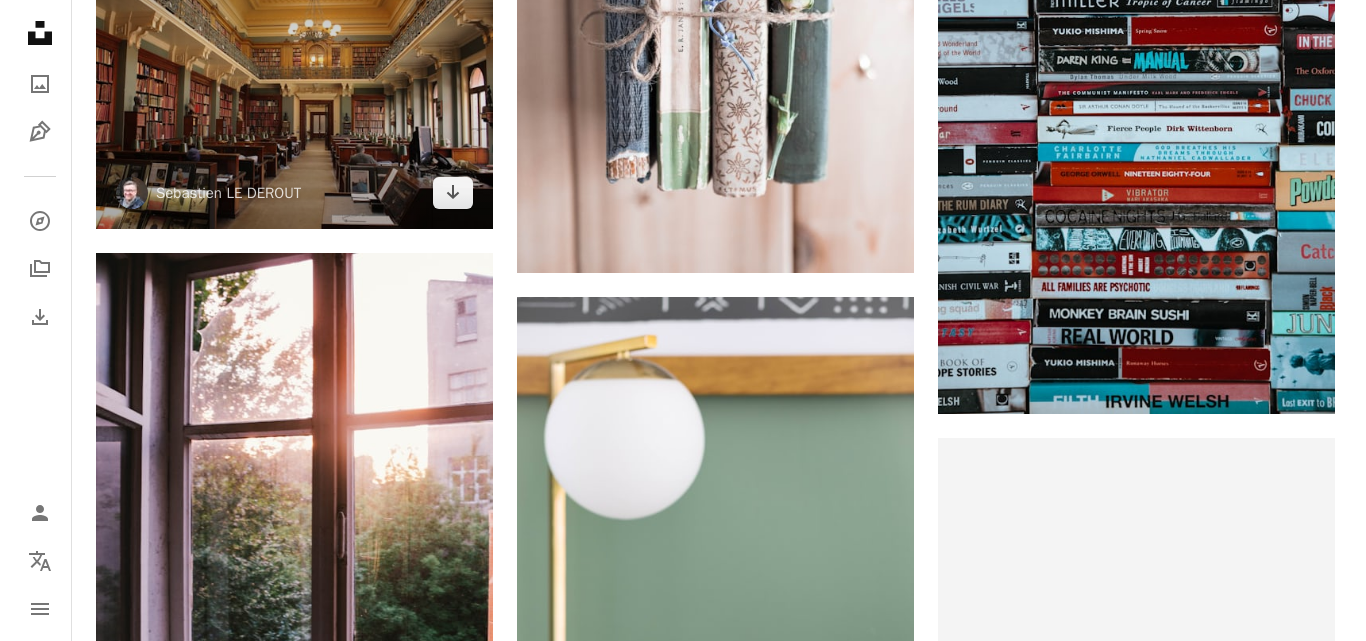 scroll, scrollTop: 6692, scrollLeft: 0, axis: vertical 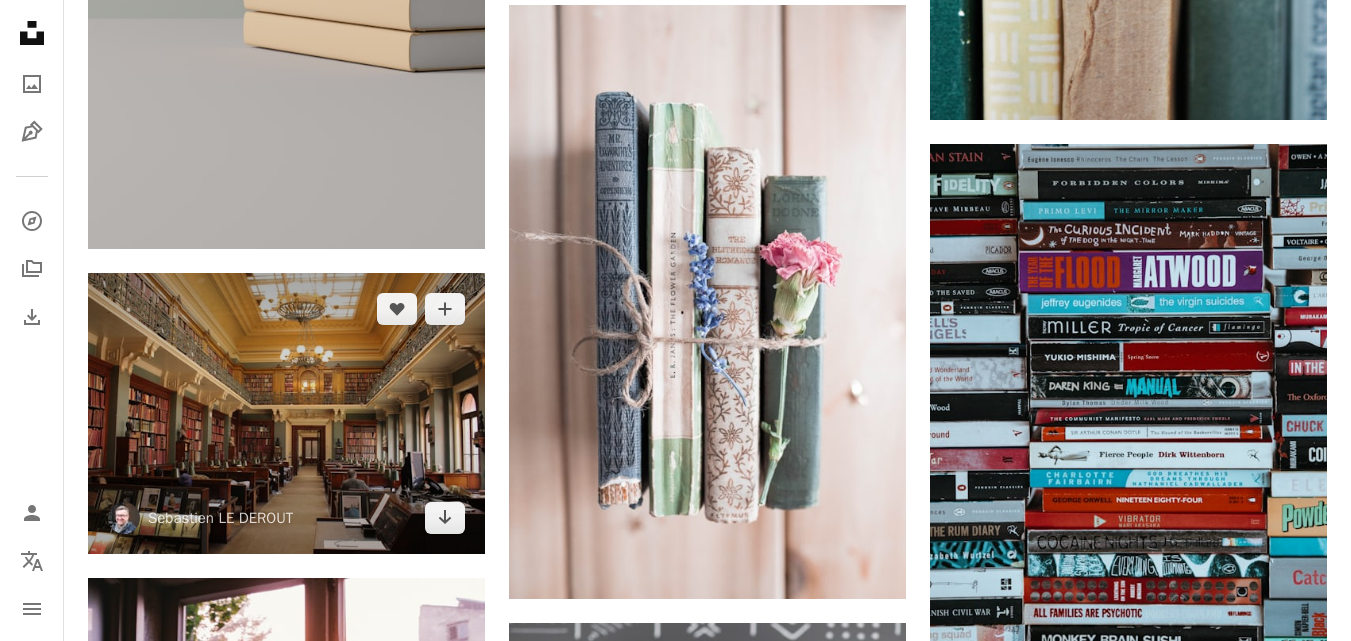 click at bounding box center [286, 413] 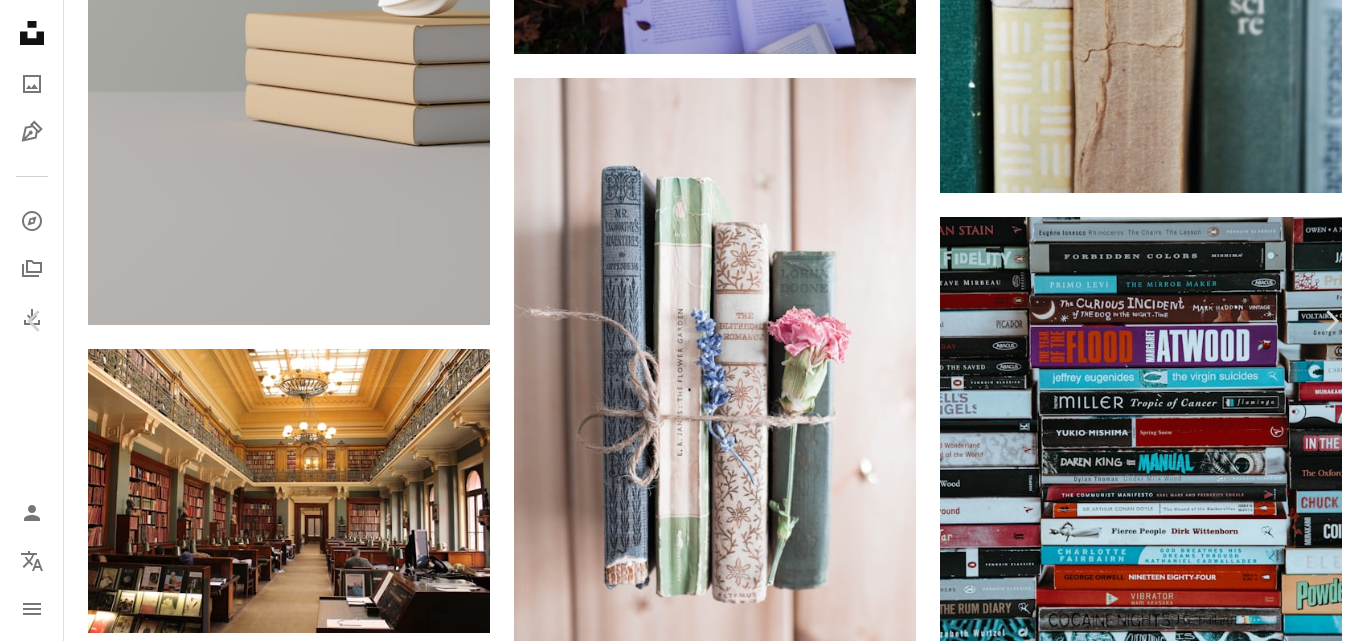 scroll, scrollTop: 5000, scrollLeft: 0, axis: vertical 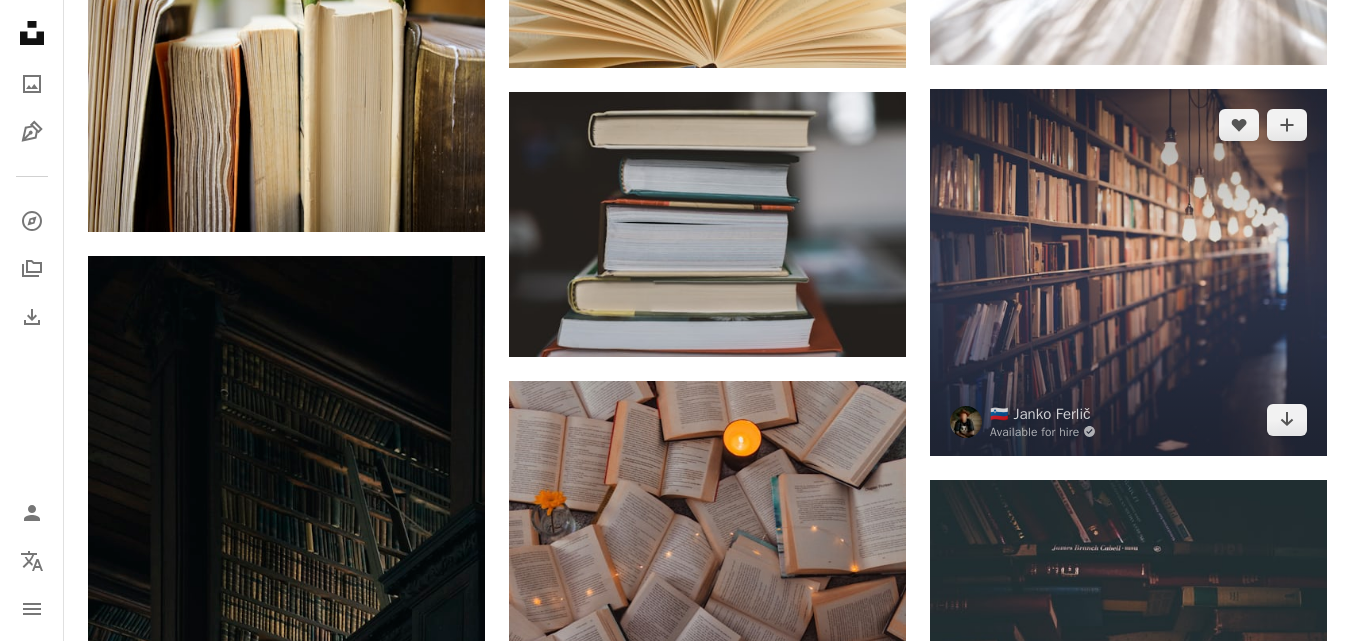 click at bounding box center (1128, 272) 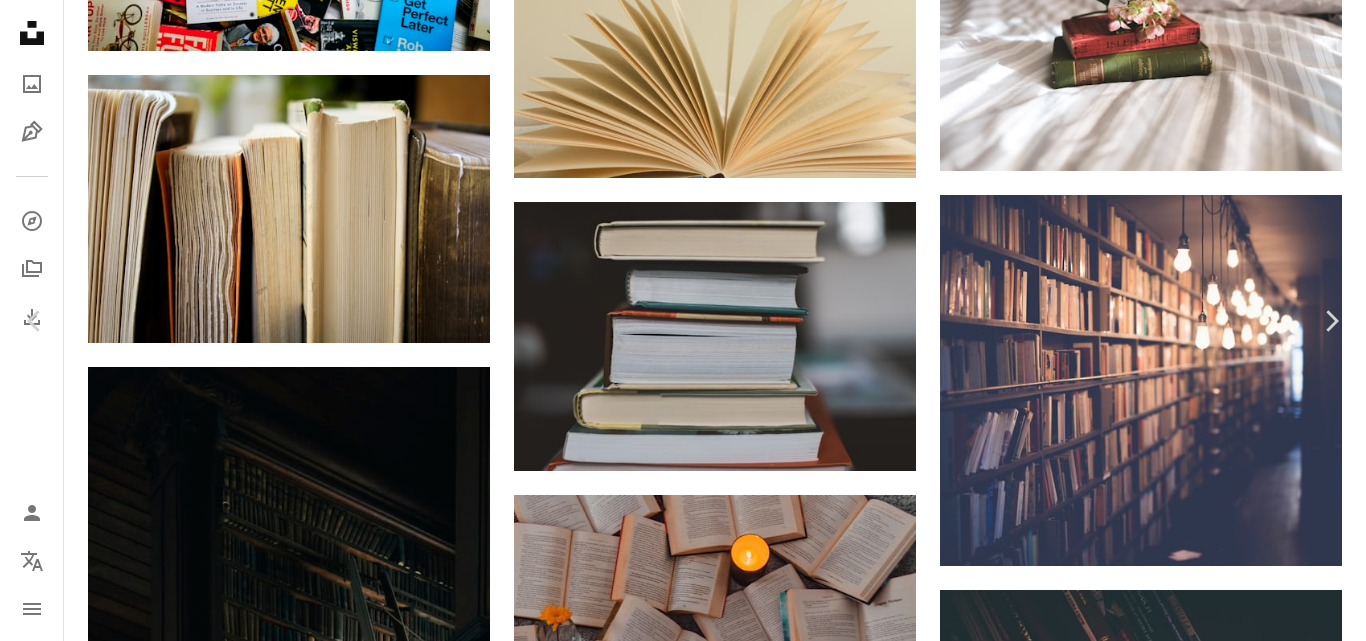 scroll, scrollTop: 0, scrollLeft: 0, axis: both 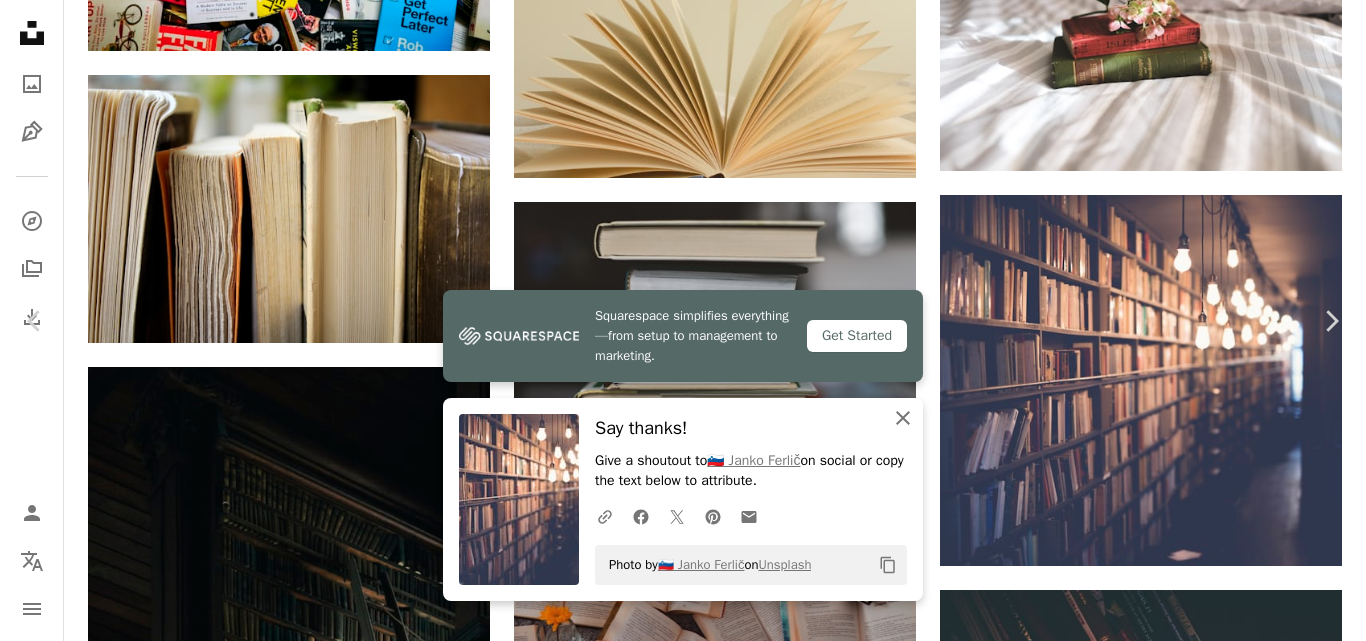 click on "An X shape" 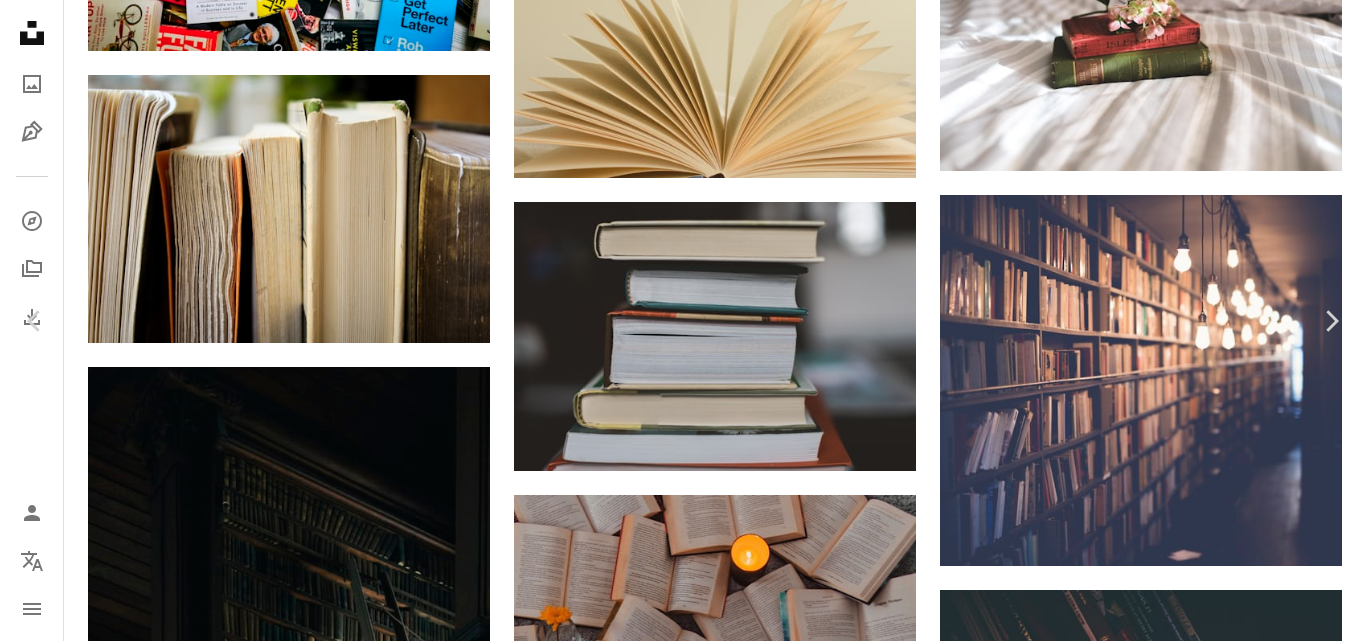 scroll, scrollTop: 2000, scrollLeft: 0, axis: vertical 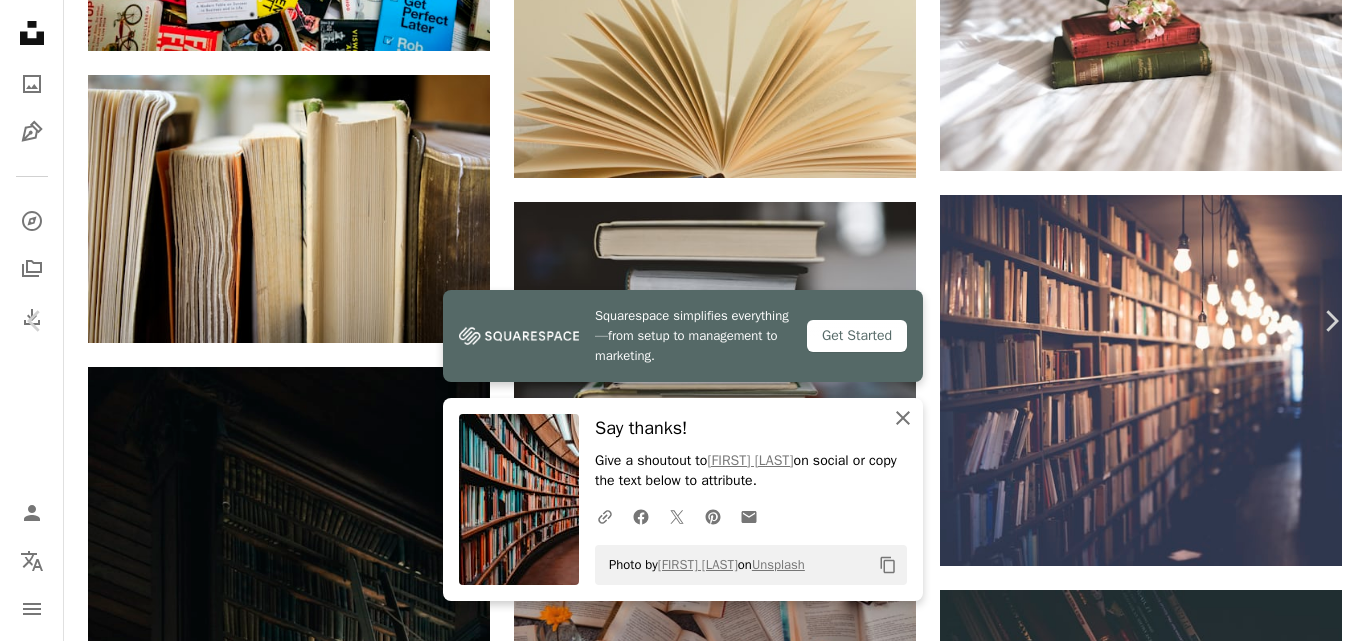 click on "An X shape" 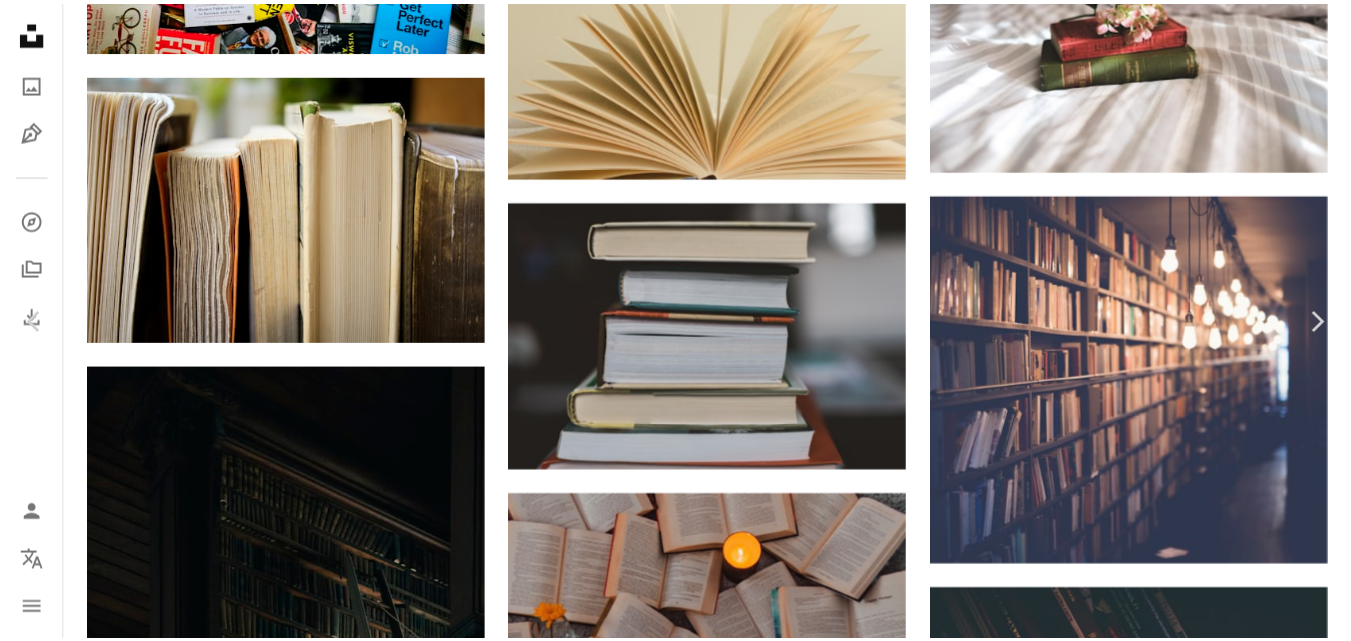 scroll, scrollTop: 8700, scrollLeft: 0, axis: vertical 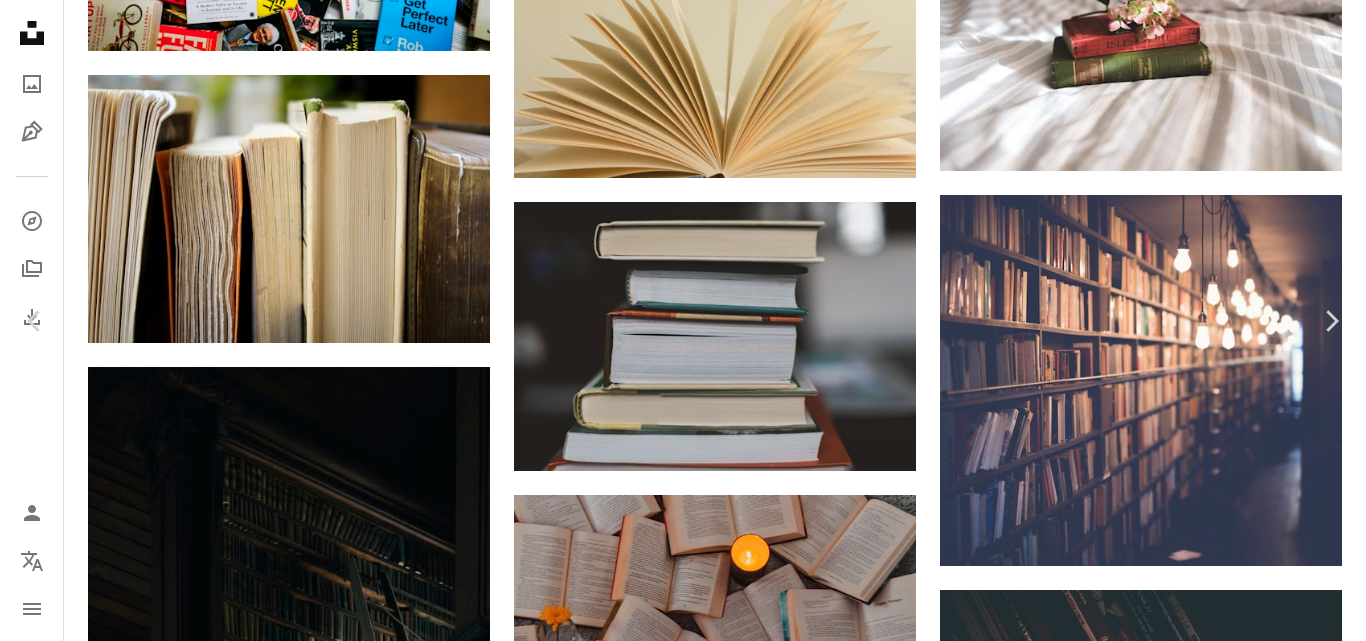 click on "An X shape" at bounding box center [20, 20] 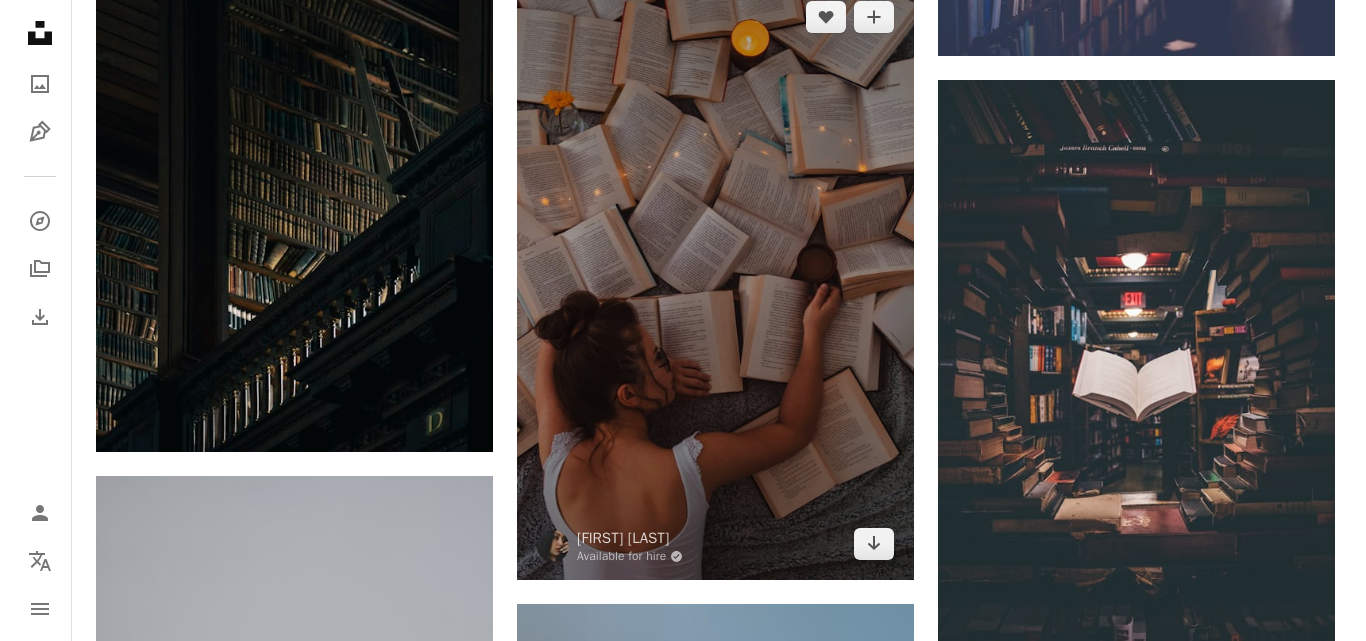 scroll, scrollTop: 10192, scrollLeft: 0, axis: vertical 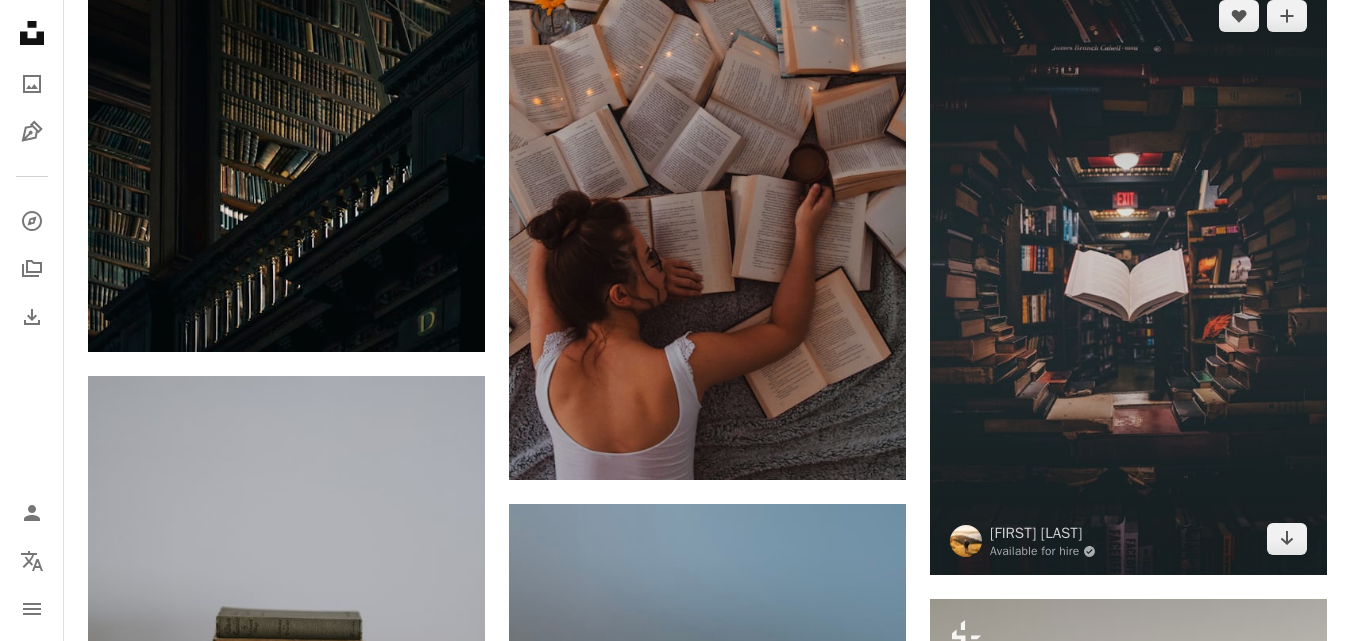 click at bounding box center (1128, 278) 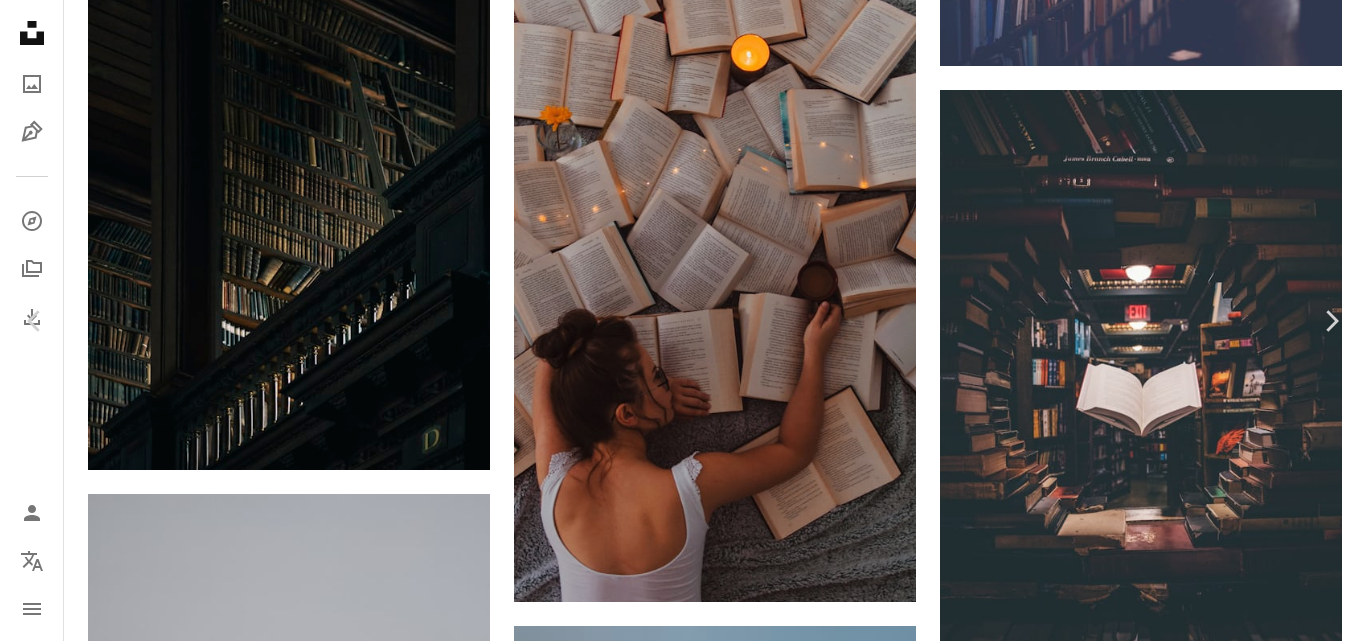 scroll, scrollTop: 0, scrollLeft: 0, axis: both 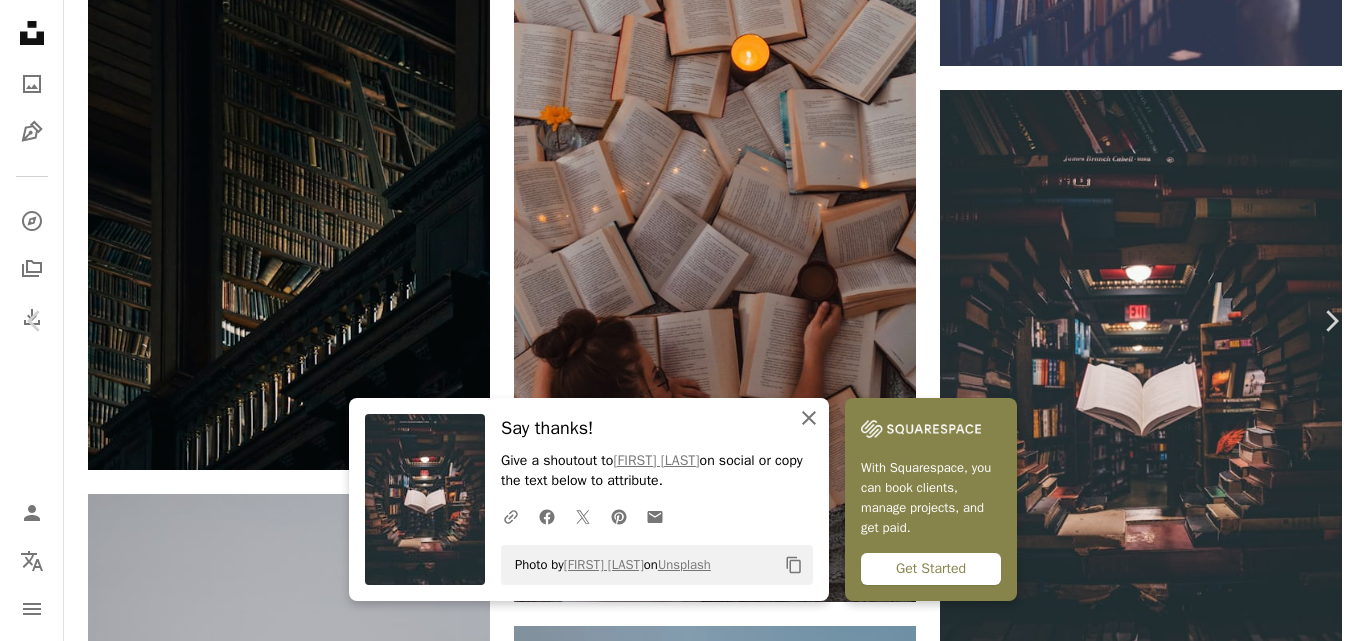 drag, startPoint x: 800, startPoint y: 414, endPoint x: 800, endPoint y: 403, distance: 11 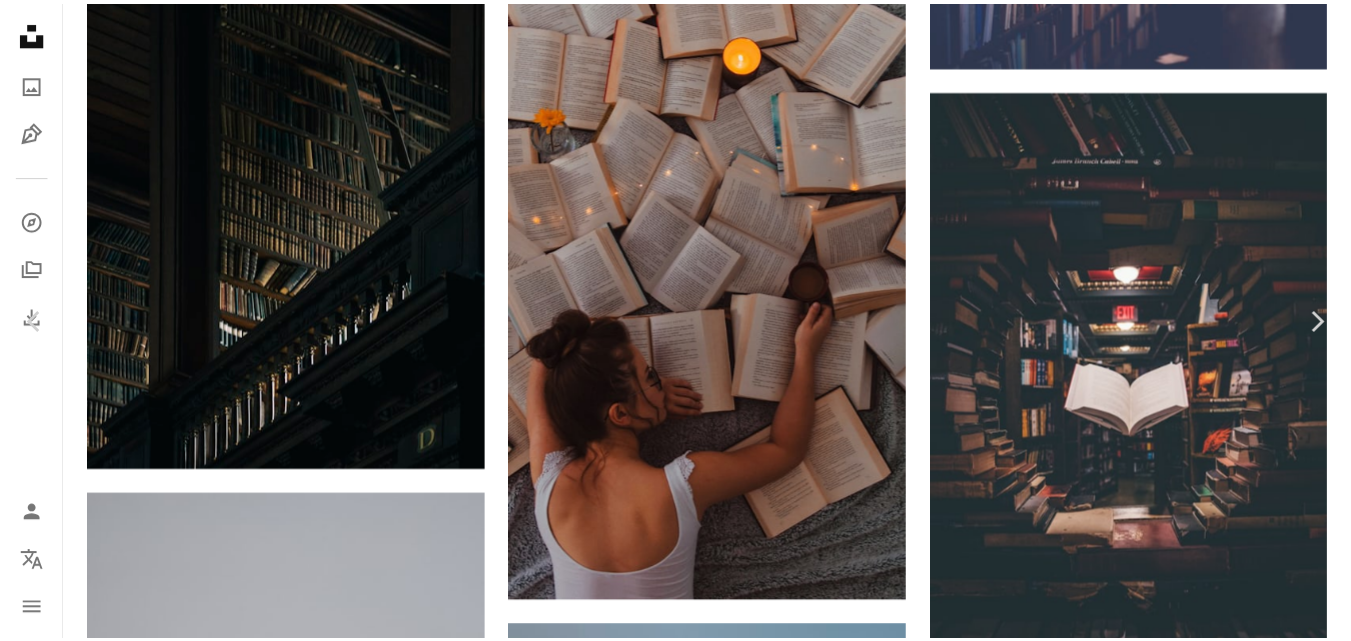 scroll, scrollTop: 6362, scrollLeft: 0, axis: vertical 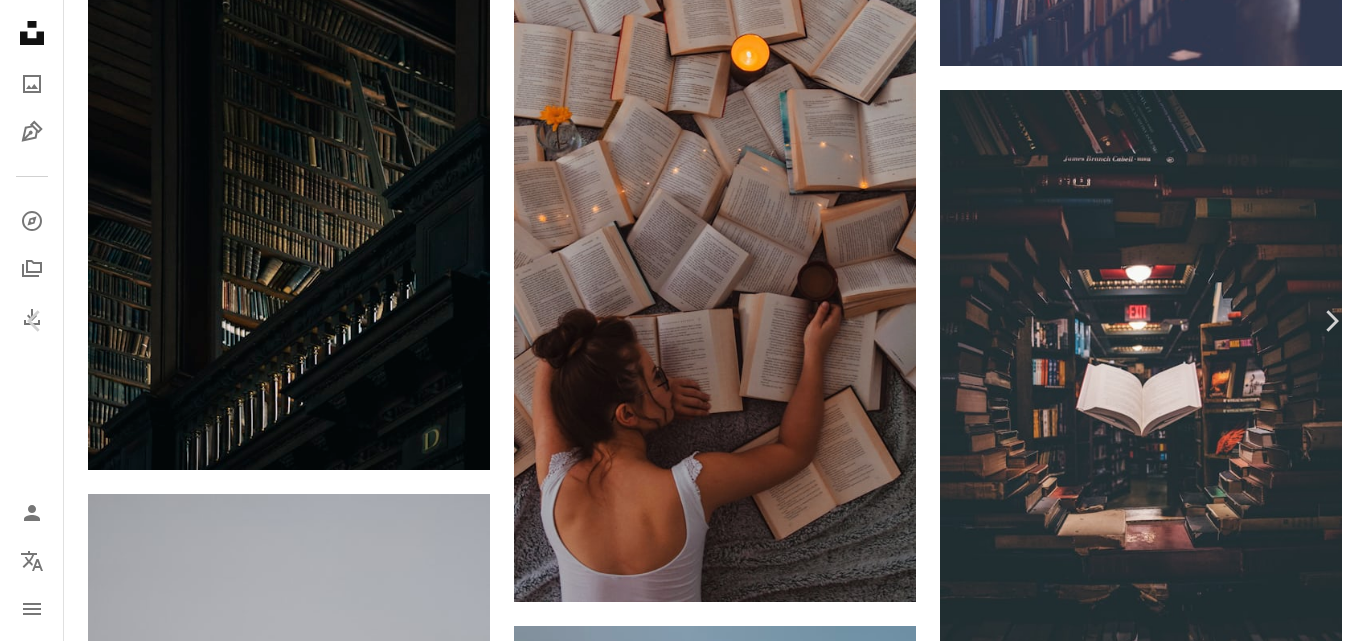 click on "An X shape" at bounding box center (20, 20) 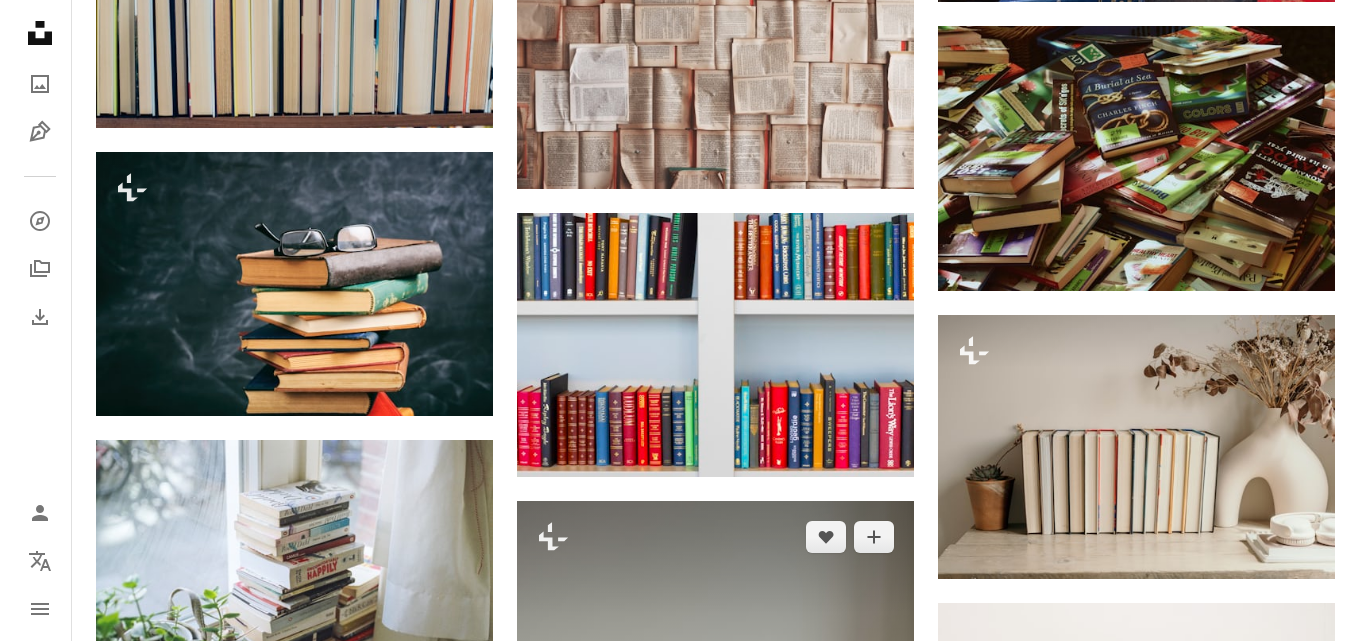 scroll, scrollTop: 3792, scrollLeft: 0, axis: vertical 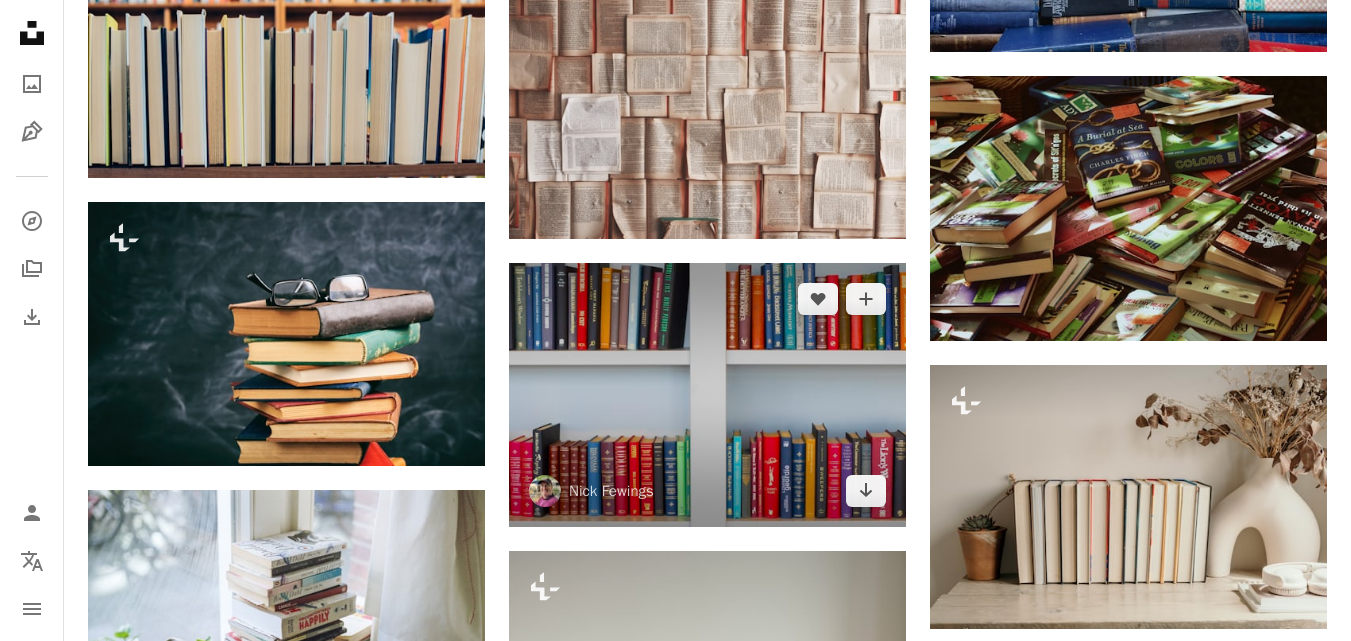 click at bounding box center (707, 395) 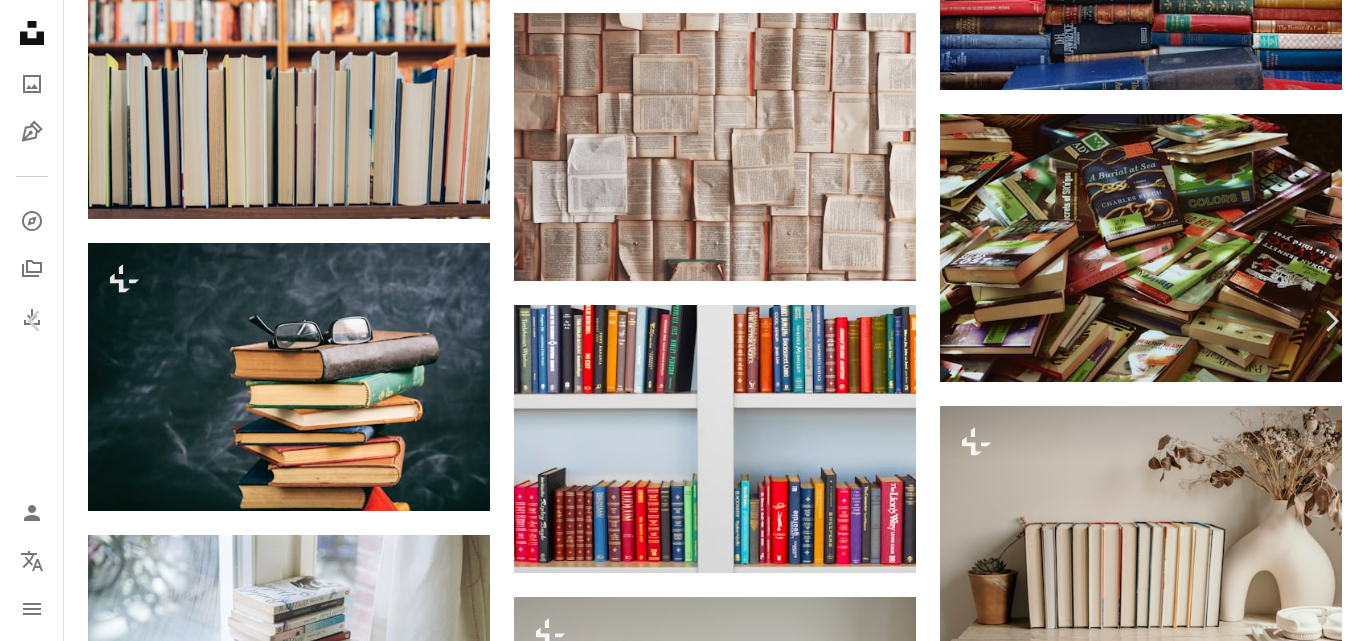 scroll, scrollTop: 1400, scrollLeft: 0, axis: vertical 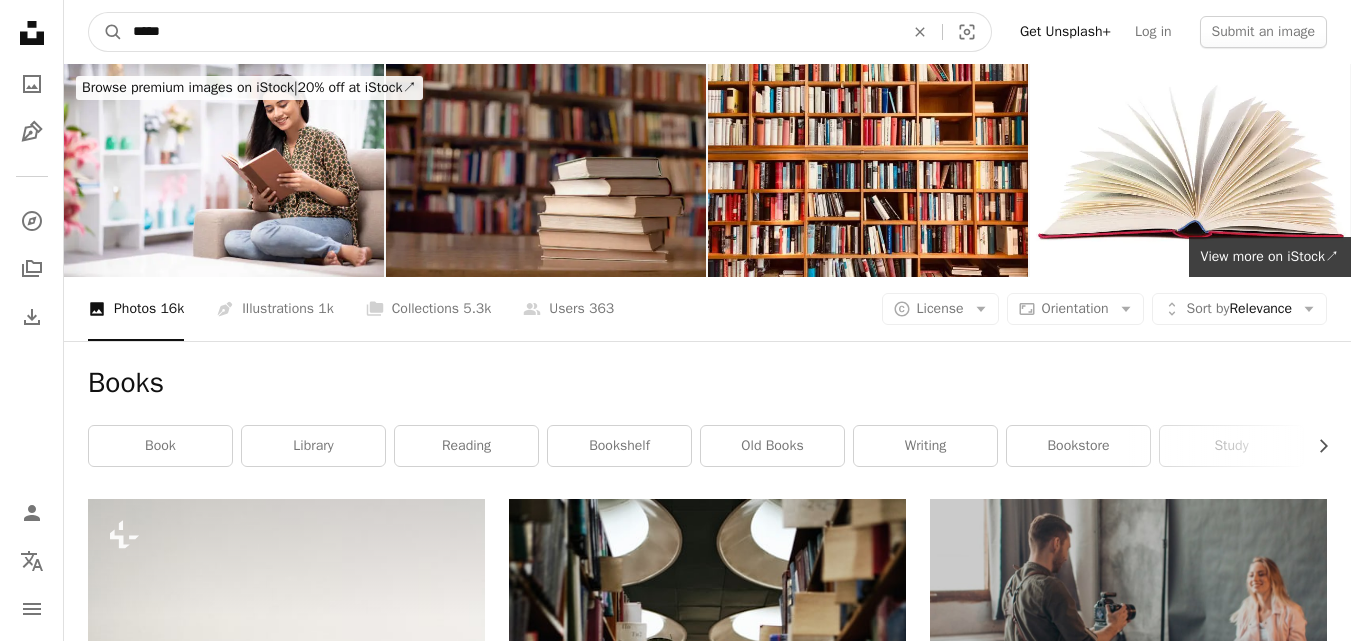 click on "*****" at bounding box center (510, 32) 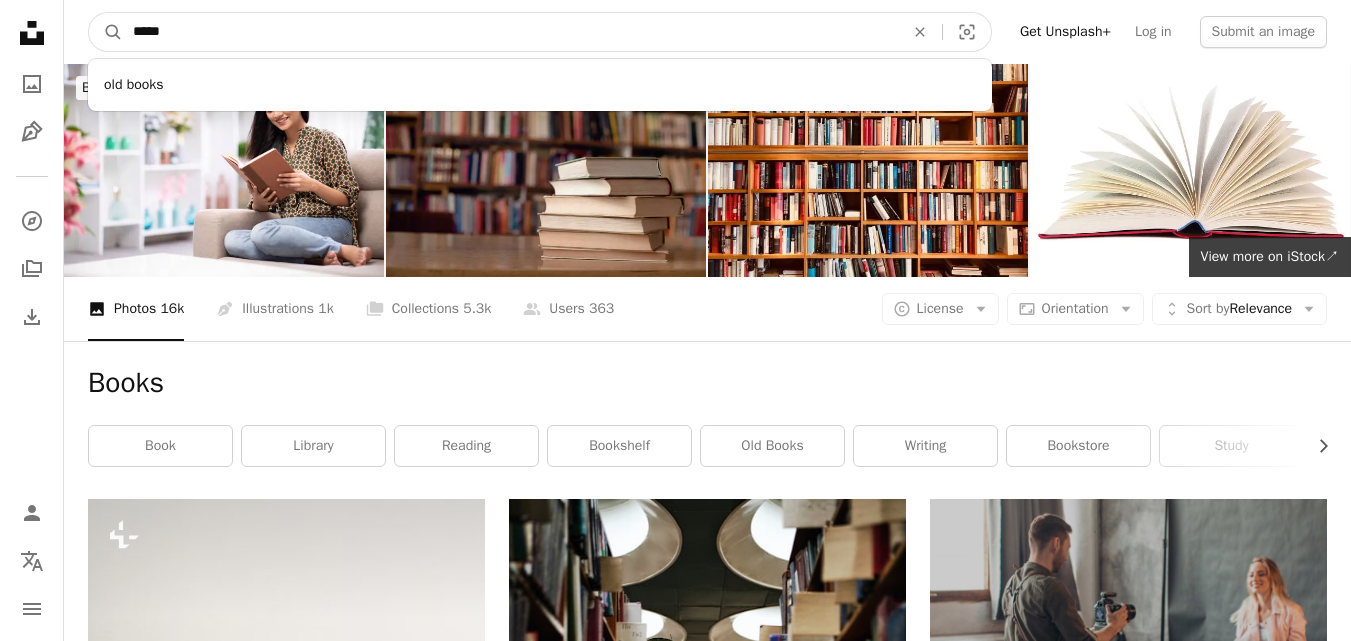 paste on "**********" 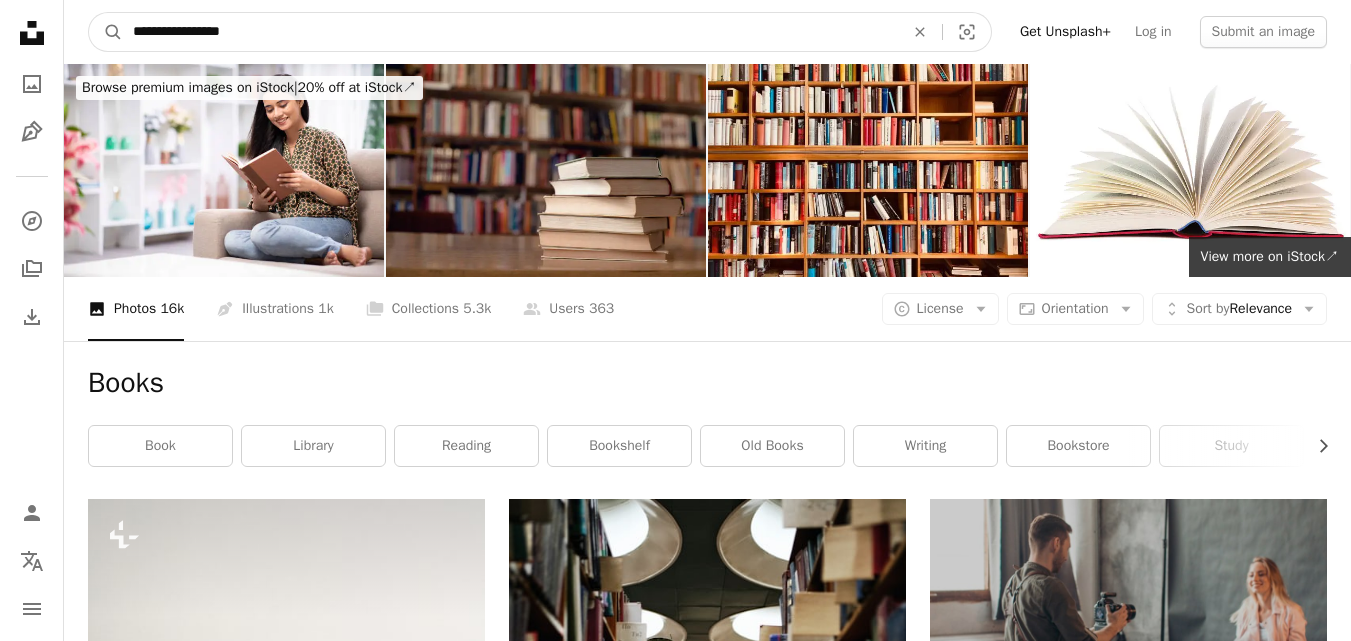 click on "**********" at bounding box center (510, 32) 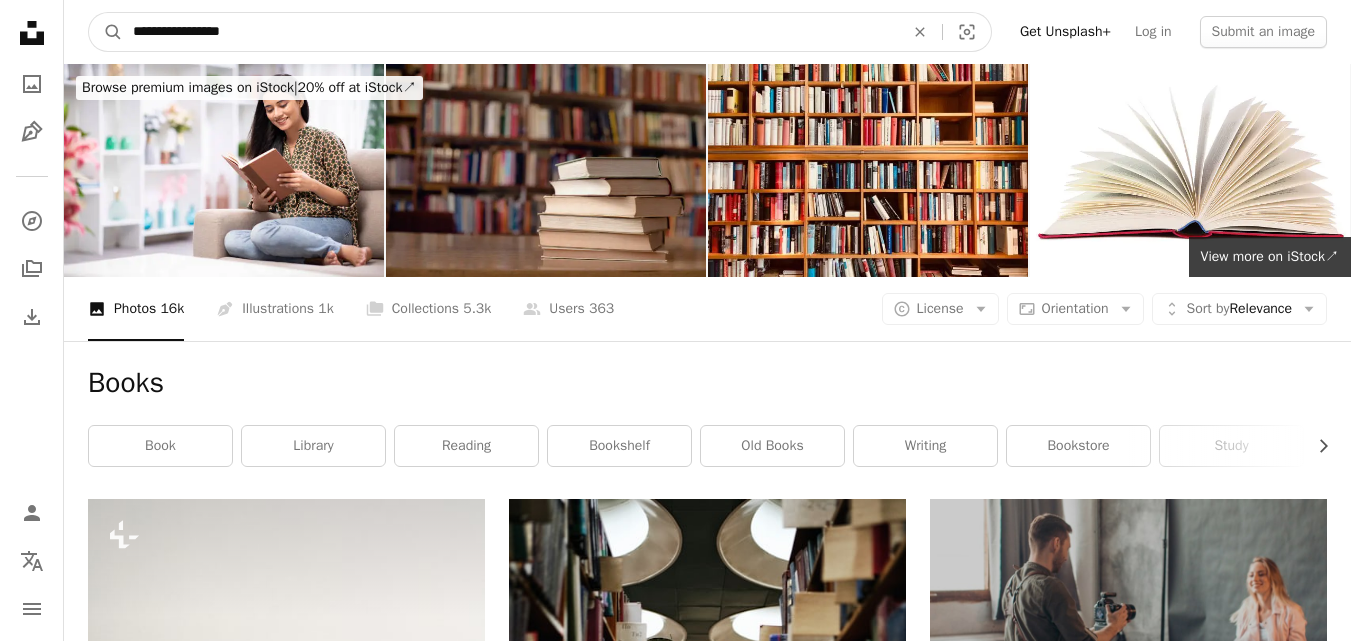click on "**********" at bounding box center (510, 32) 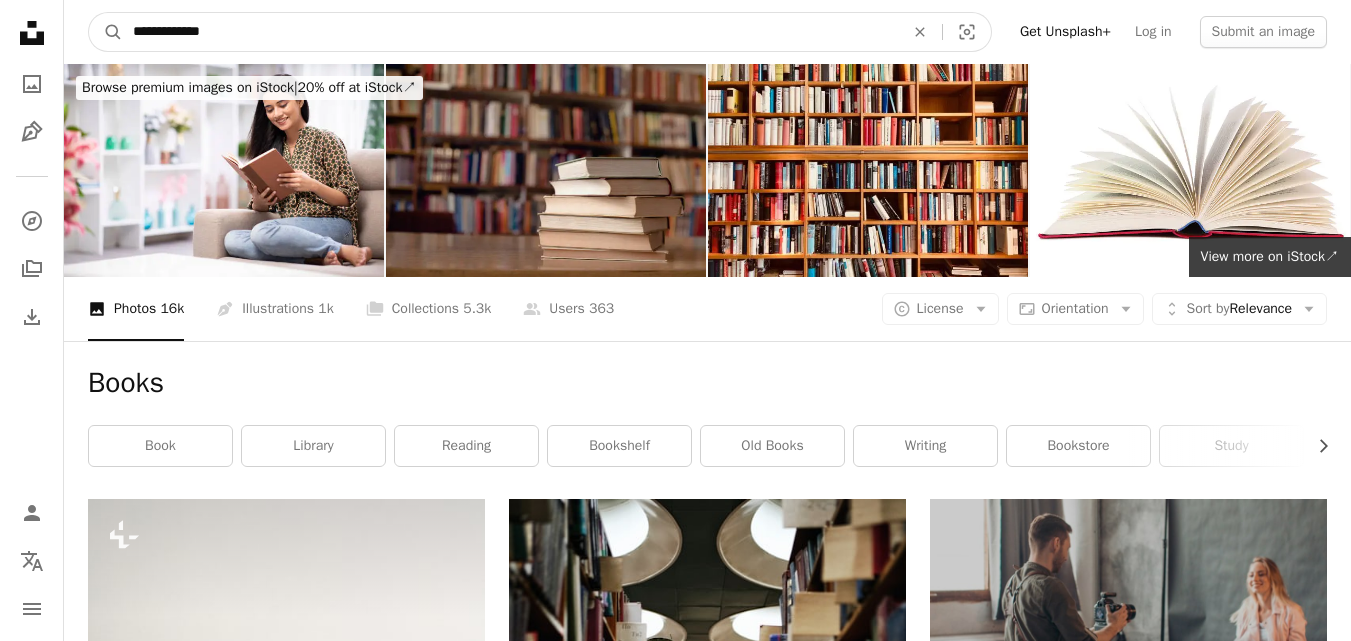 type on "**********" 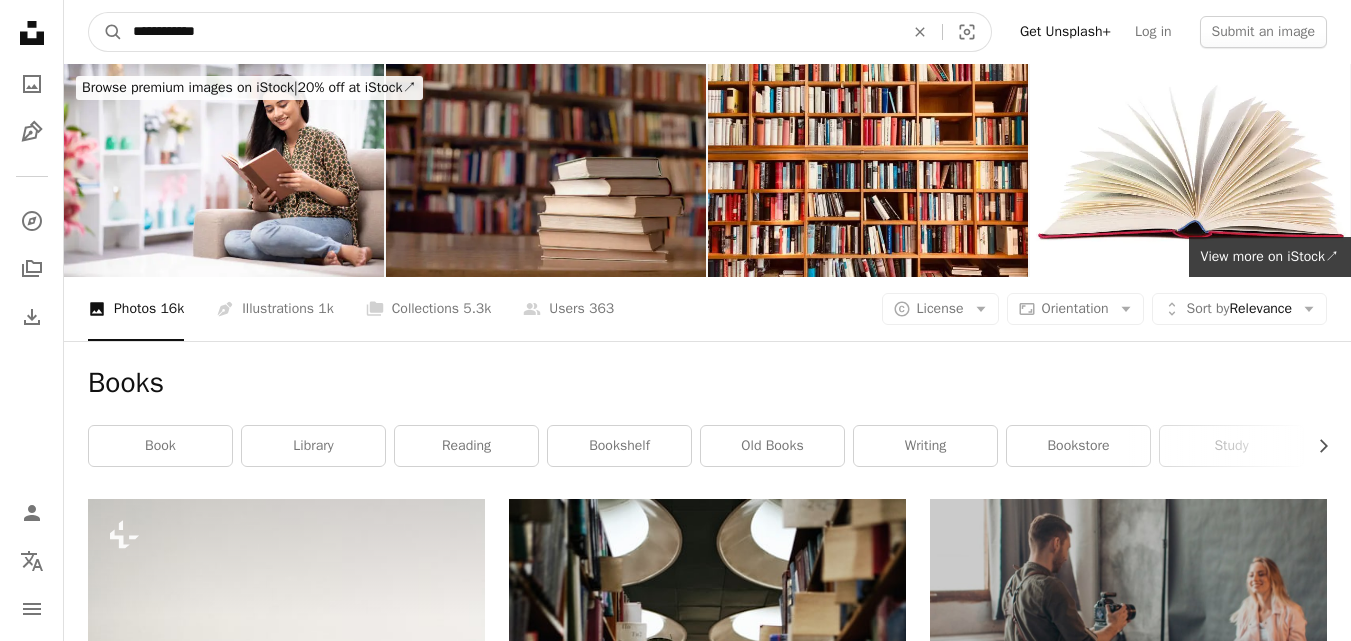 click on "A magnifying glass" at bounding box center (106, 32) 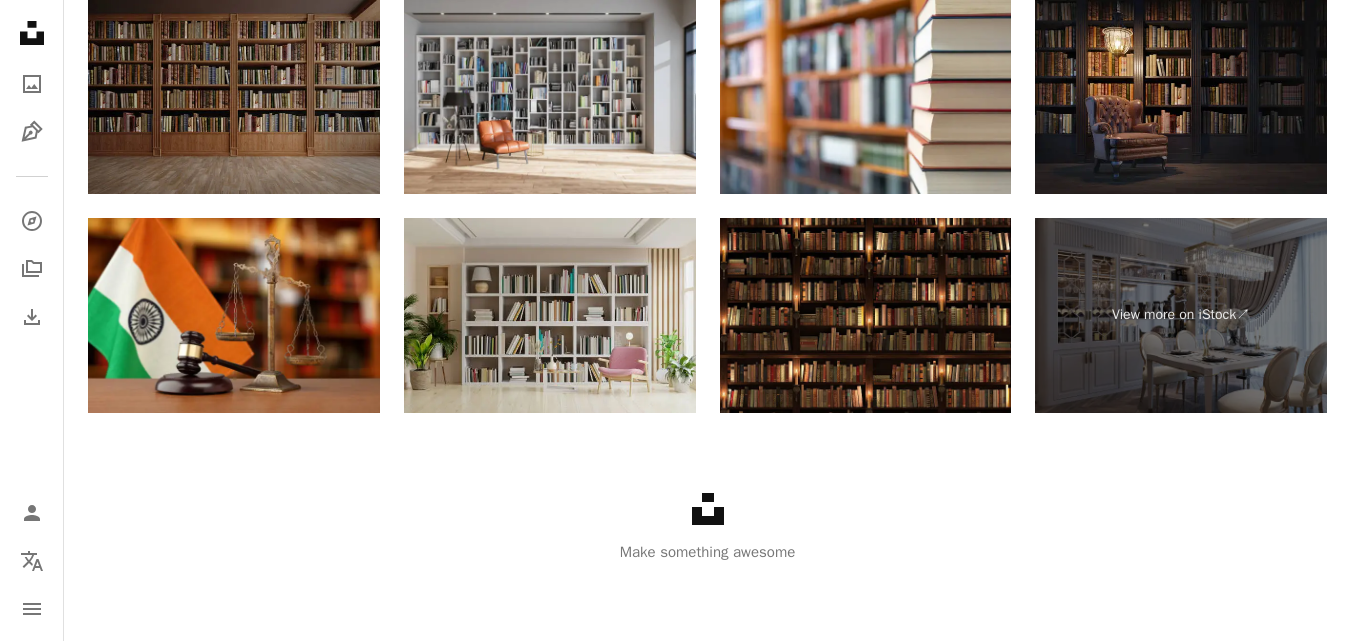 scroll, scrollTop: 3876, scrollLeft: 0, axis: vertical 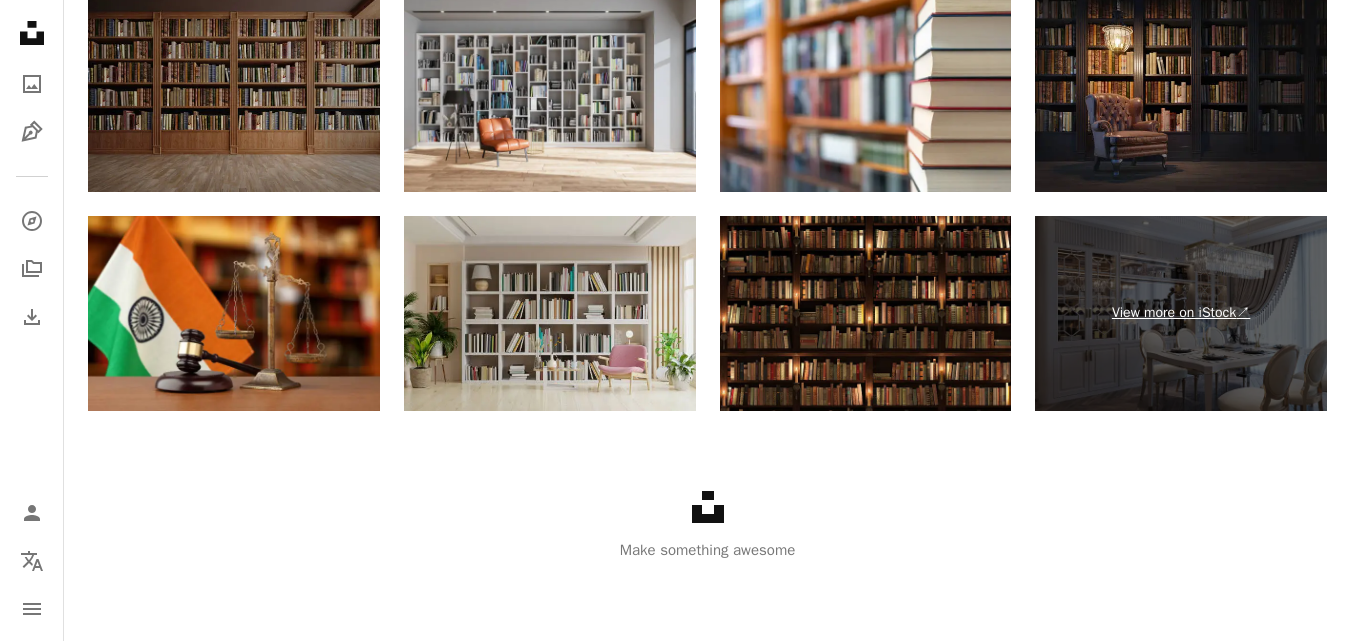 click on "View more on iStock  ↗" at bounding box center (1181, 313) 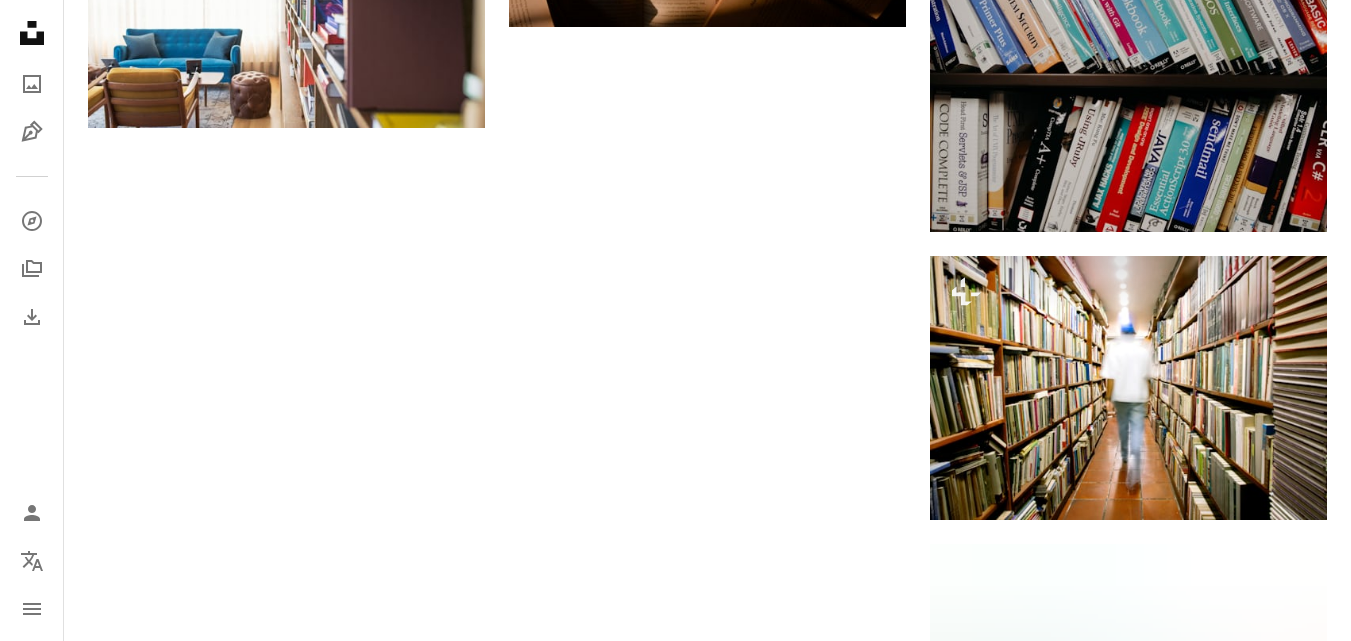 scroll, scrollTop: 2376, scrollLeft: 0, axis: vertical 